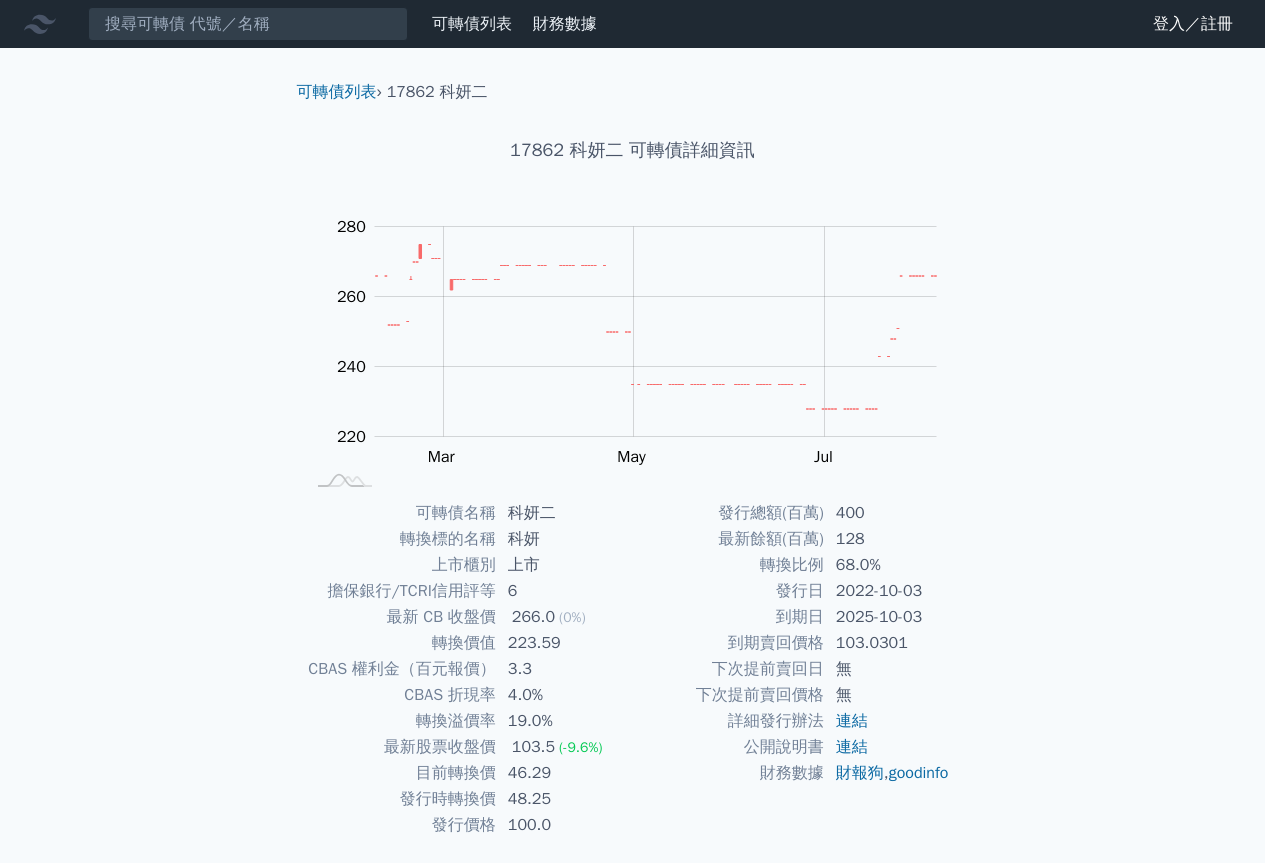 scroll, scrollTop: 0, scrollLeft: 0, axis: both 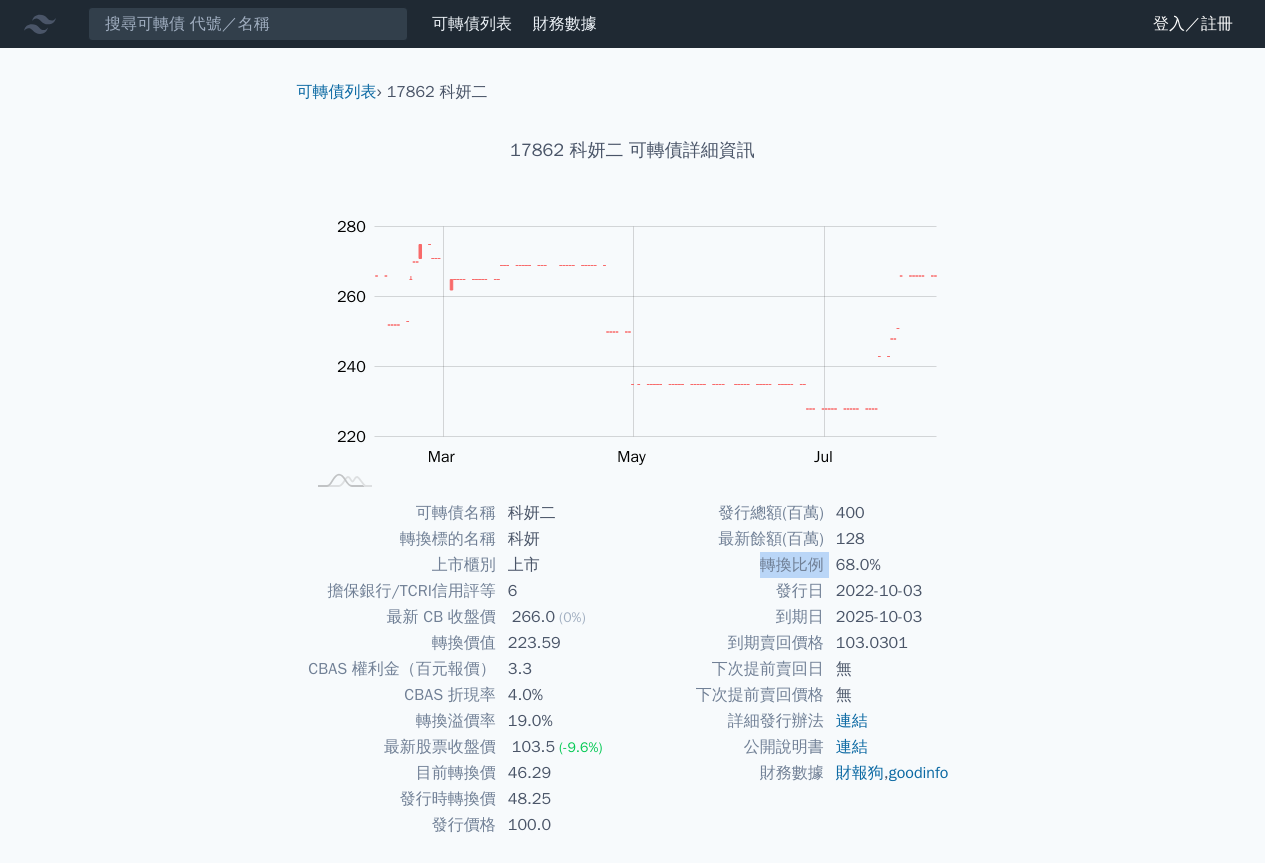 drag, startPoint x: 785, startPoint y: 575, endPoint x: 862, endPoint y: 546, distance: 82.28001 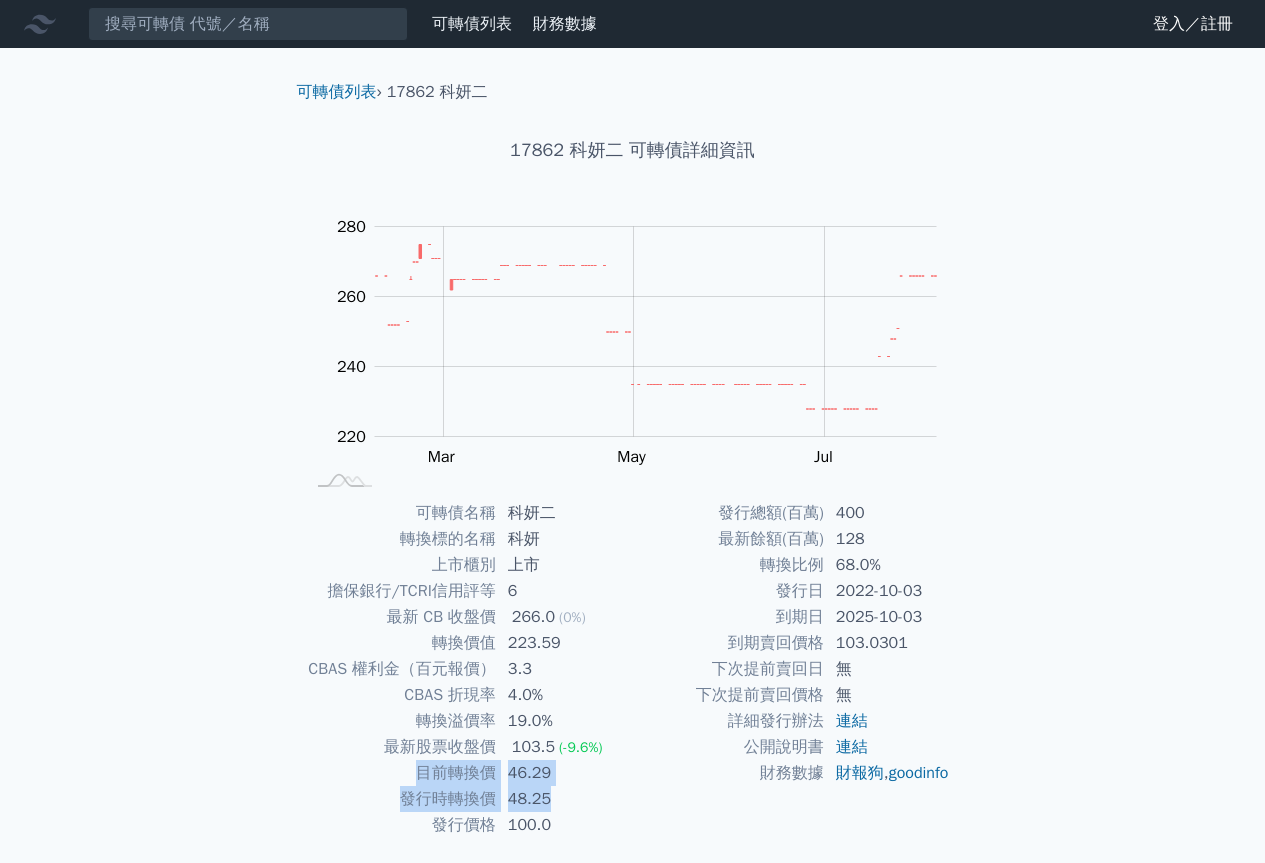 drag, startPoint x: 555, startPoint y: 803, endPoint x: 565, endPoint y: 644, distance: 159.31415 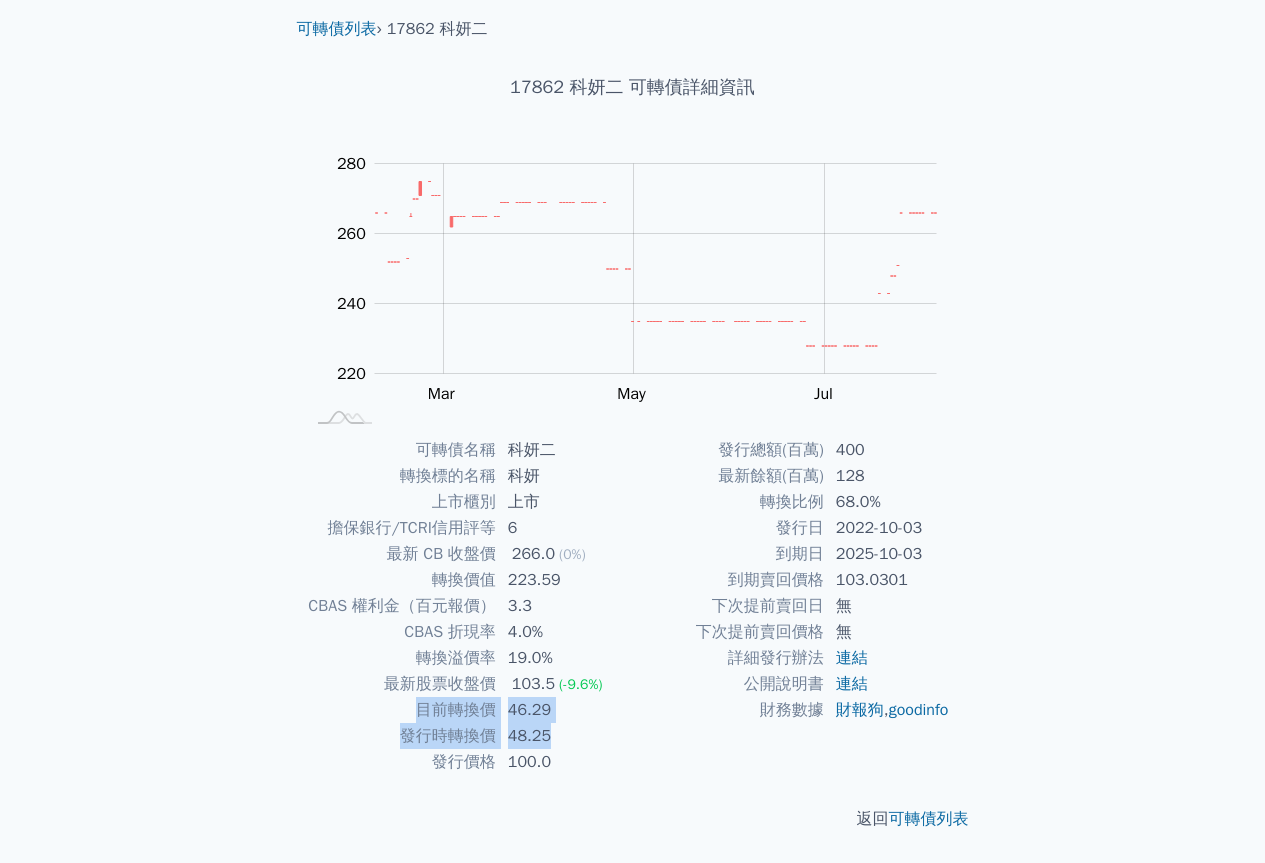 scroll, scrollTop: 0, scrollLeft: 0, axis: both 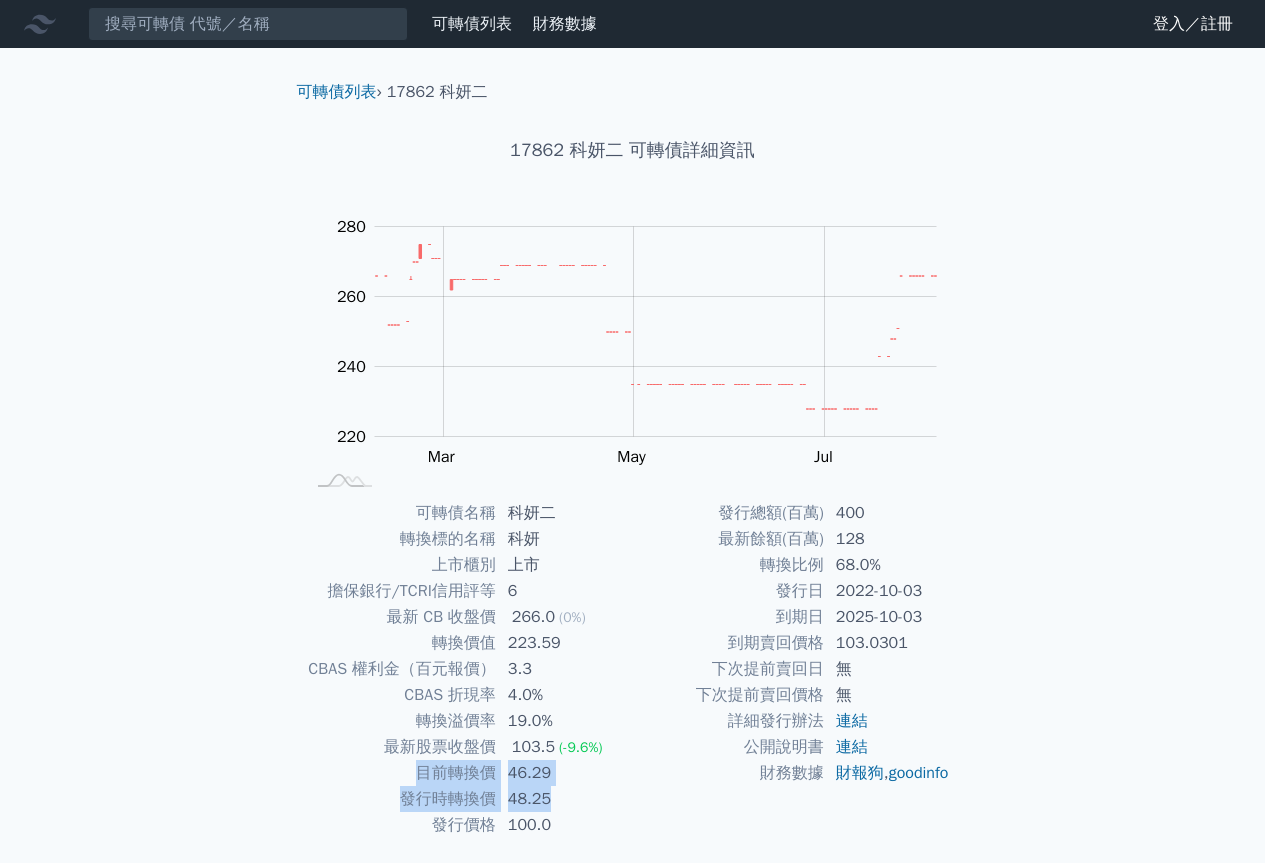 click on "發行時轉換價" at bounding box center (400, 799) 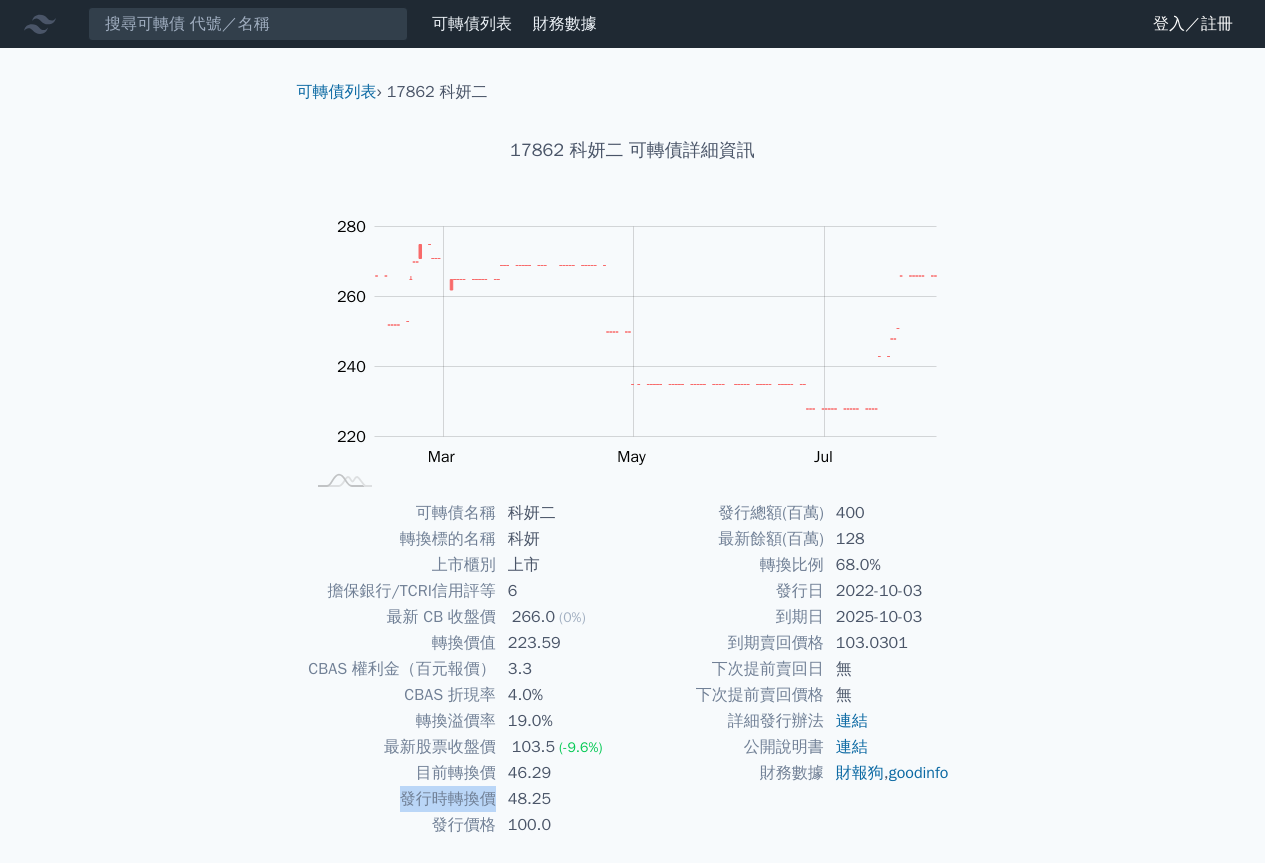 drag, startPoint x: 400, startPoint y: 799, endPoint x: 493, endPoint y: 801, distance: 93.0215 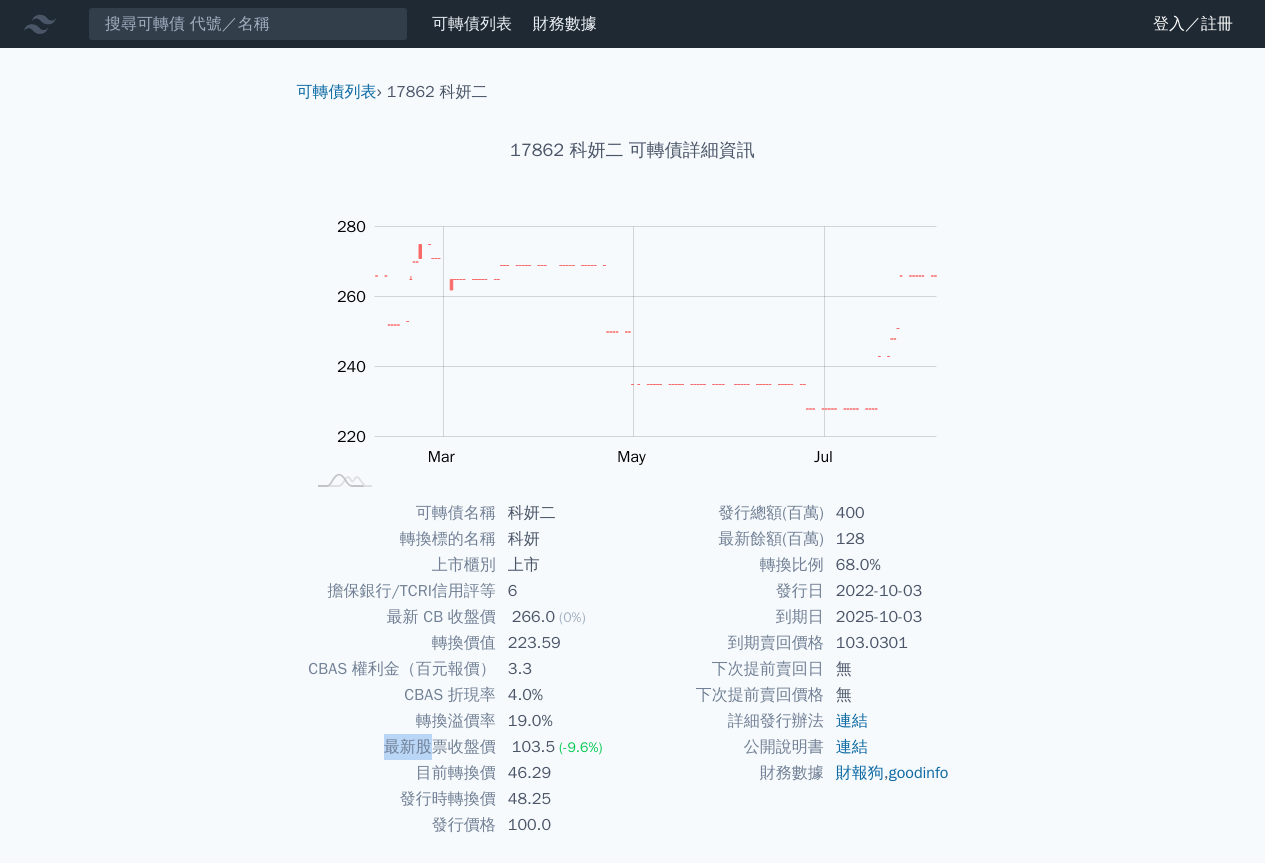 drag, startPoint x: 386, startPoint y: 746, endPoint x: 549, endPoint y: 716, distance: 165.73775 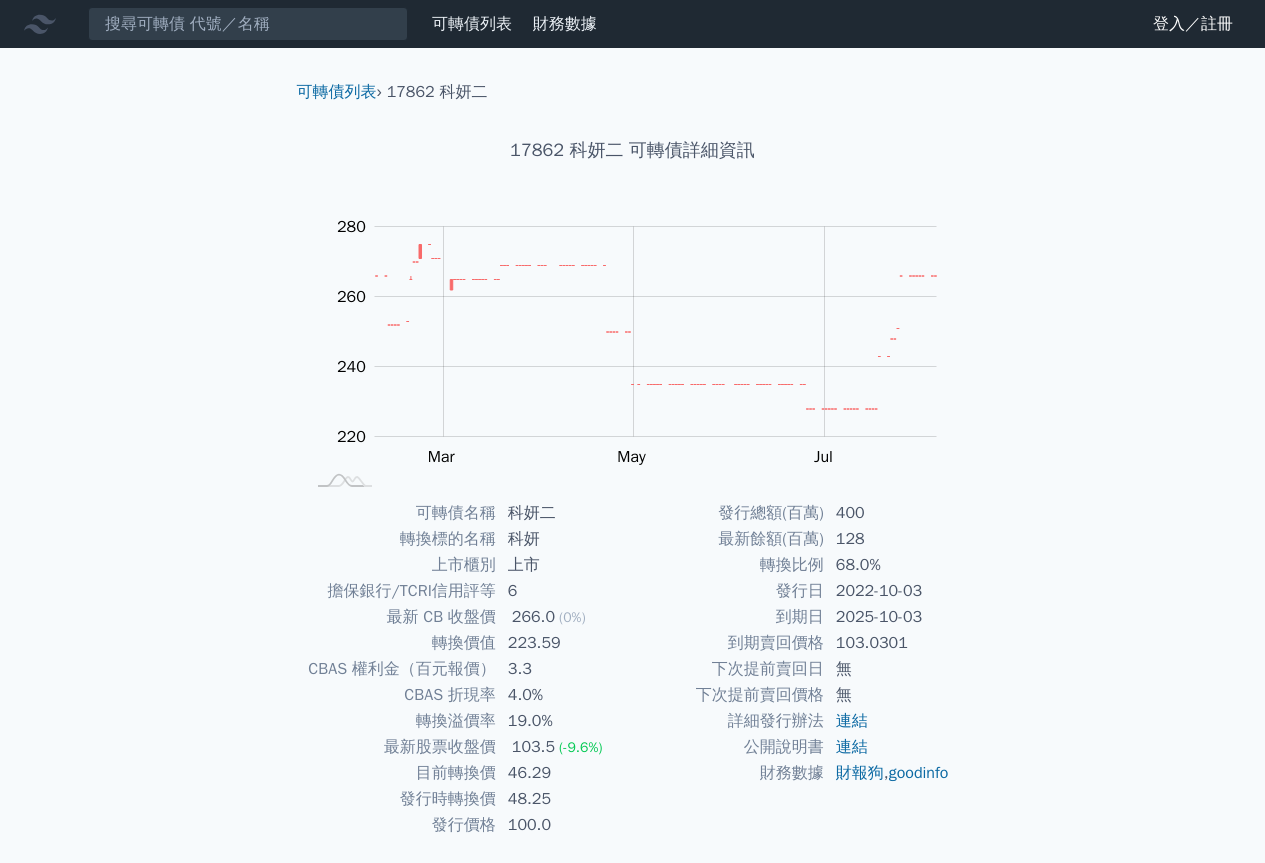 click on "可轉債列表
財務數據
可轉債列表
財務數據
登入／註冊
登入／註冊
可轉債列表  ›
17862 科妍二
17862 科妍二 可轉債詳細資訊
Zoom Out 220 200 210 220 230 240 250 260 300 280 180 L Jan 2025 Mar May Jul Sep 開: 235 高: 235" at bounding box center (632, 463) 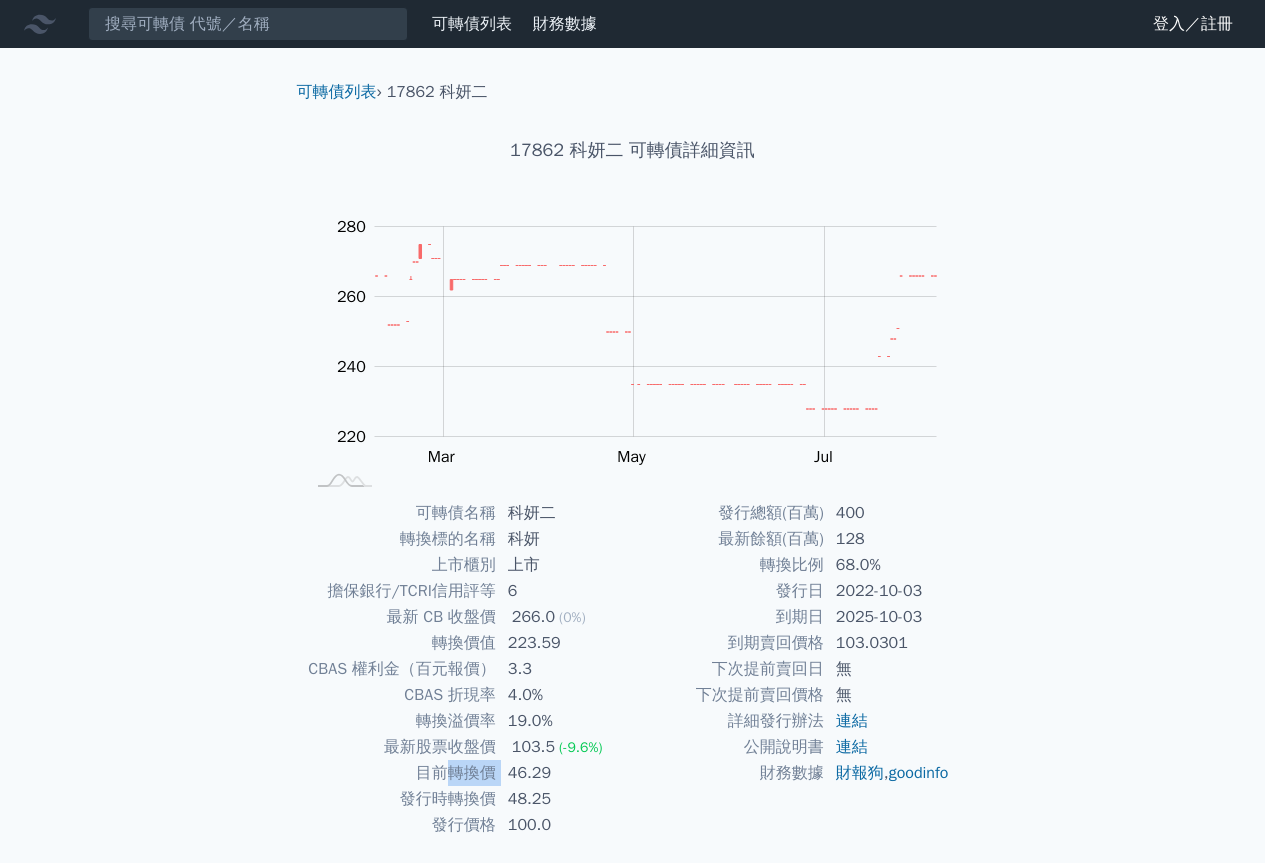 drag, startPoint x: 450, startPoint y: 771, endPoint x: 498, endPoint y: 767, distance: 48.166378 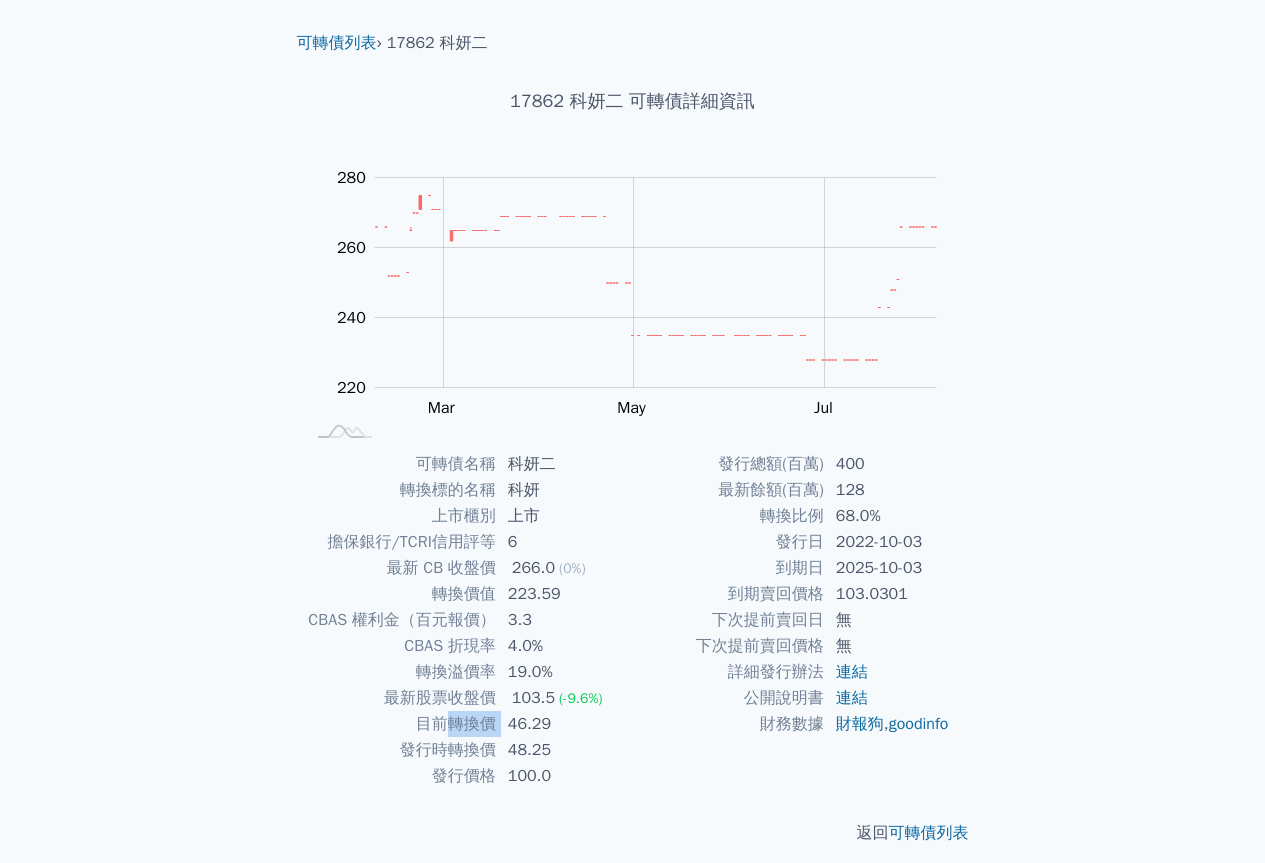 scroll, scrollTop: 63, scrollLeft: 0, axis: vertical 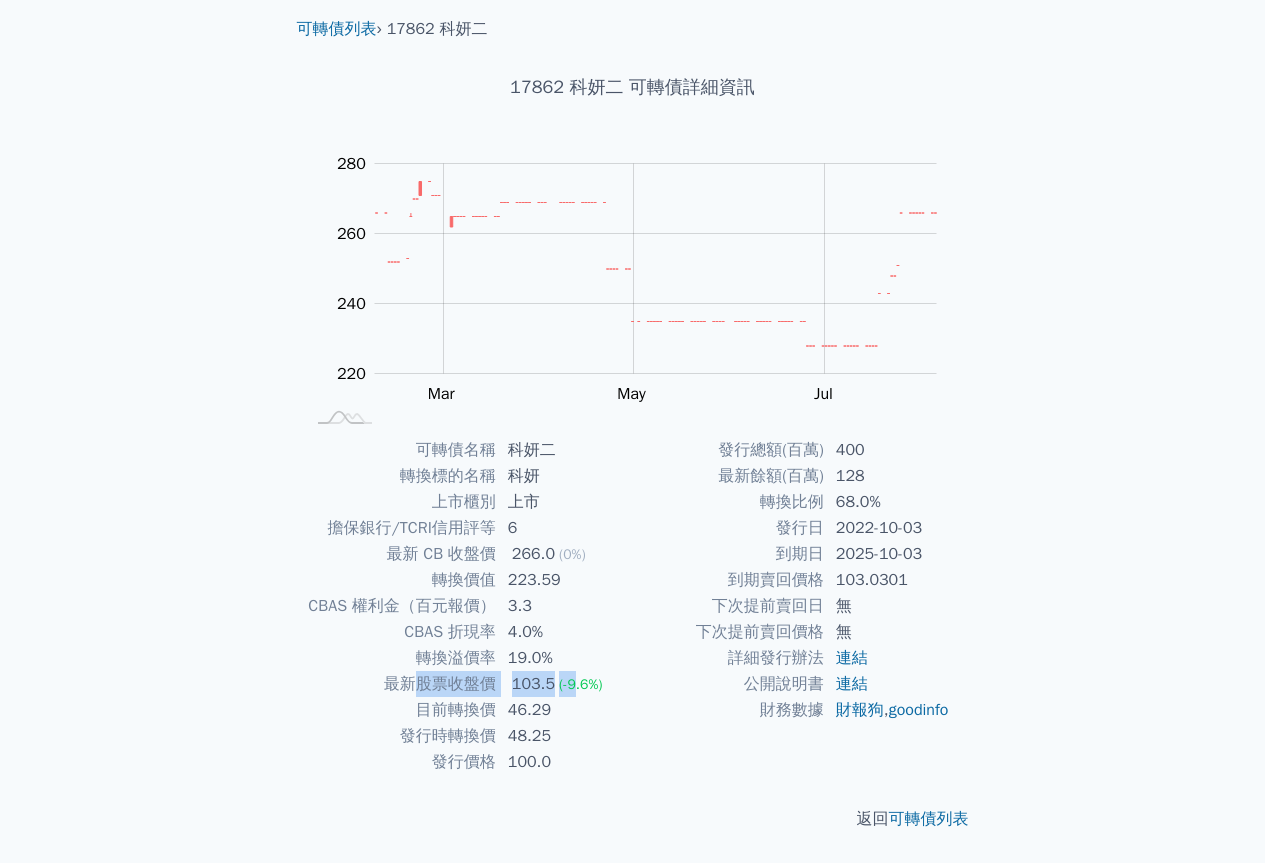 drag, startPoint x: 408, startPoint y: 680, endPoint x: 572, endPoint y: 686, distance: 164.10973 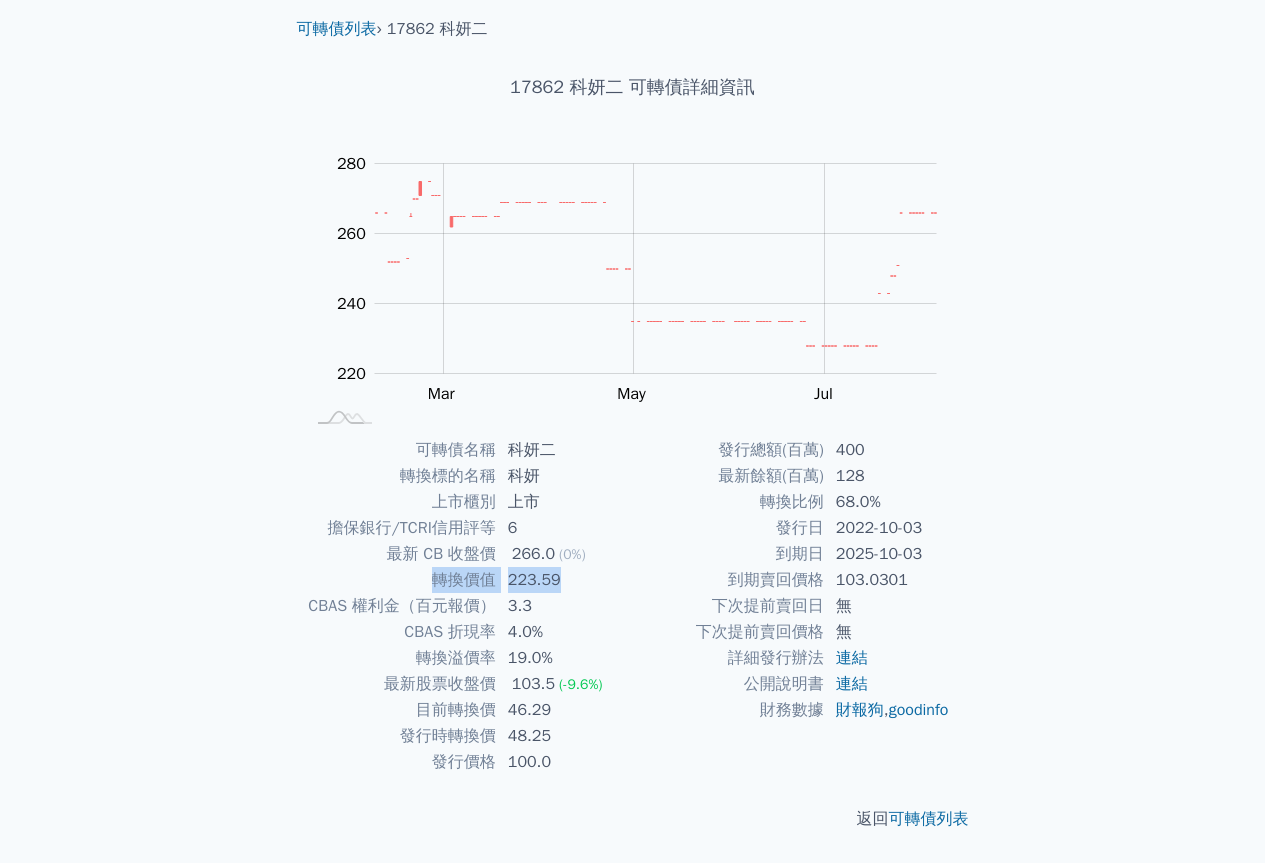drag, startPoint x: 430, startPoint y: 575, endPoint x: 561, endPoint y: 581, distance: 131.13733 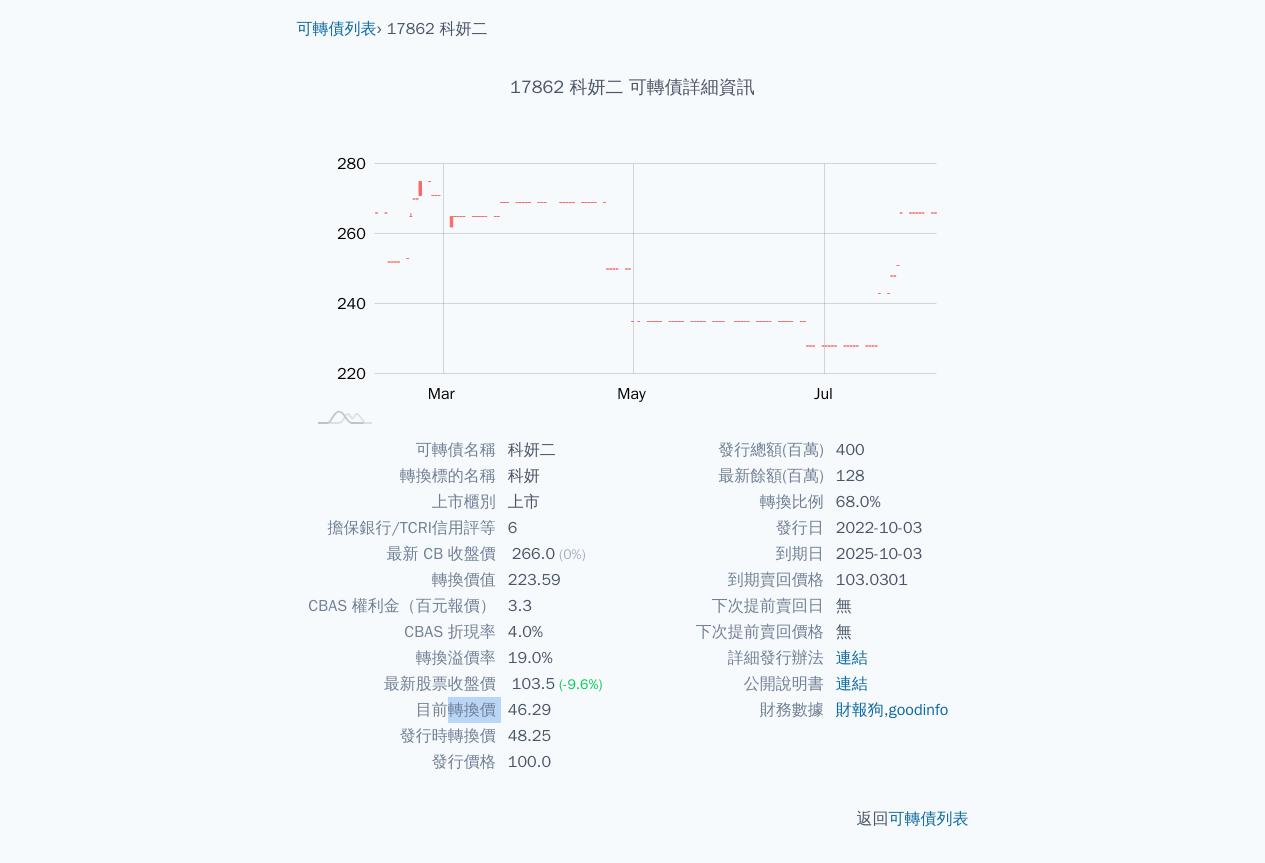 drag, startPoint x: 448, startPoint y: 704, endPoint x: 532, endPoint y: 707, distance: 84.05355 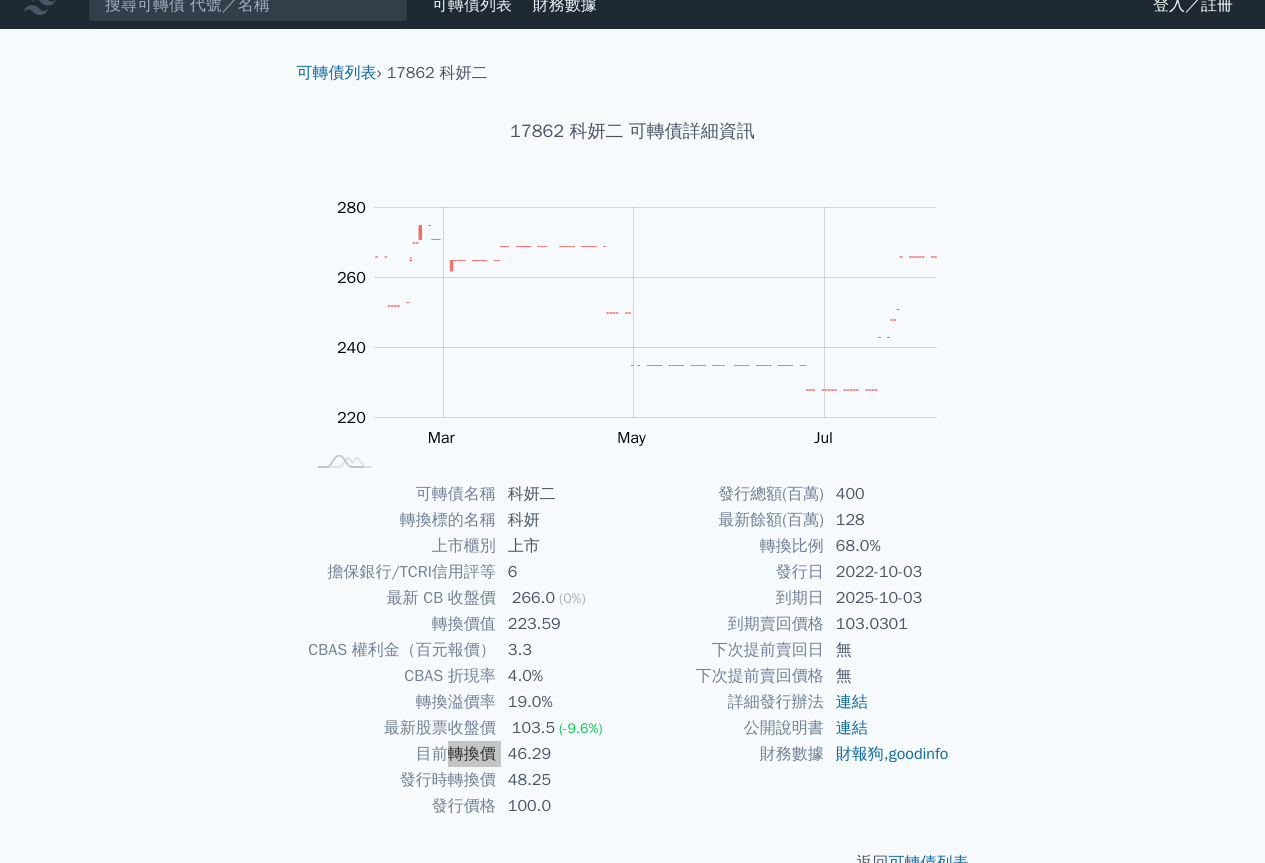 scroll, scrollTop: 0, scrollLeft: 0, axis: both 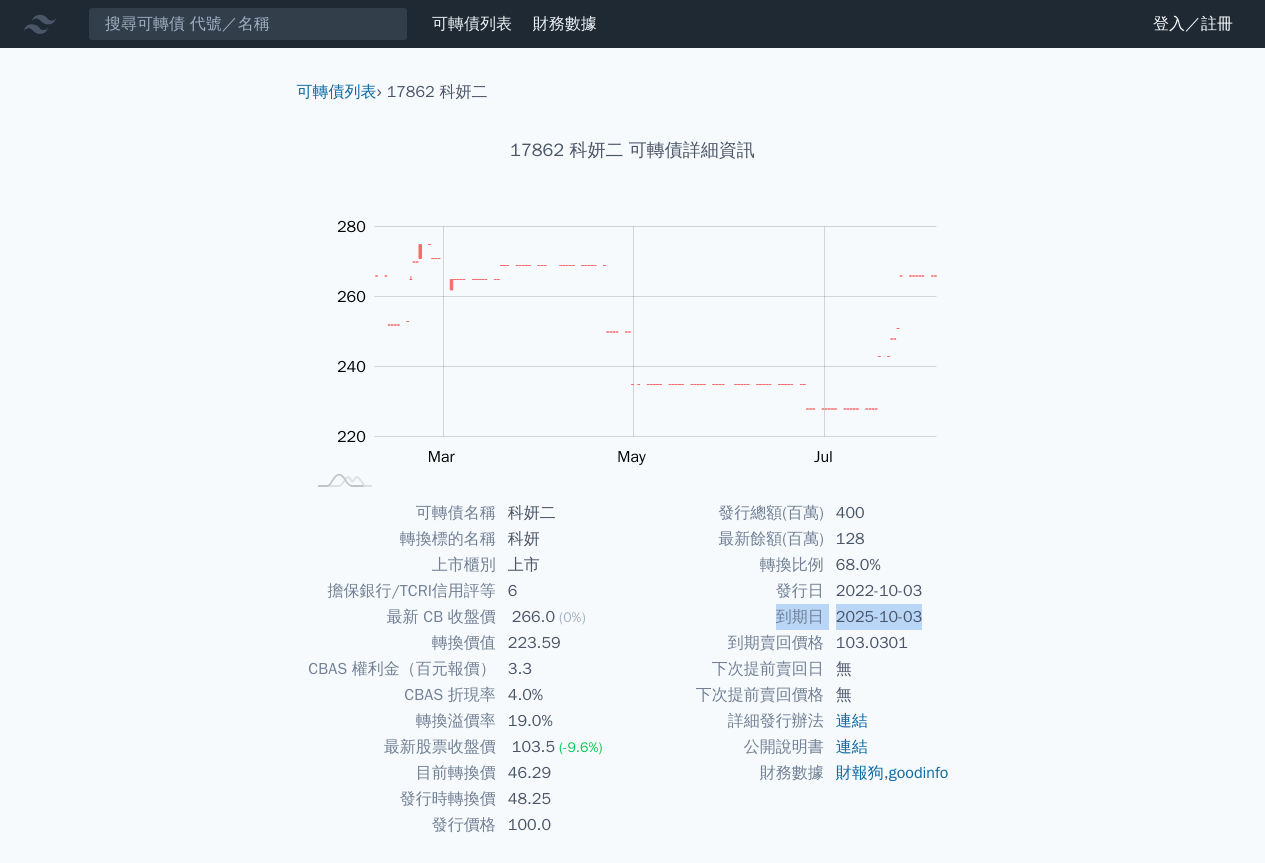 drag, startPoint x: 776, startPoint y: 616, endPoint x: 1017, endPoint y: 618, distance: 241.0083 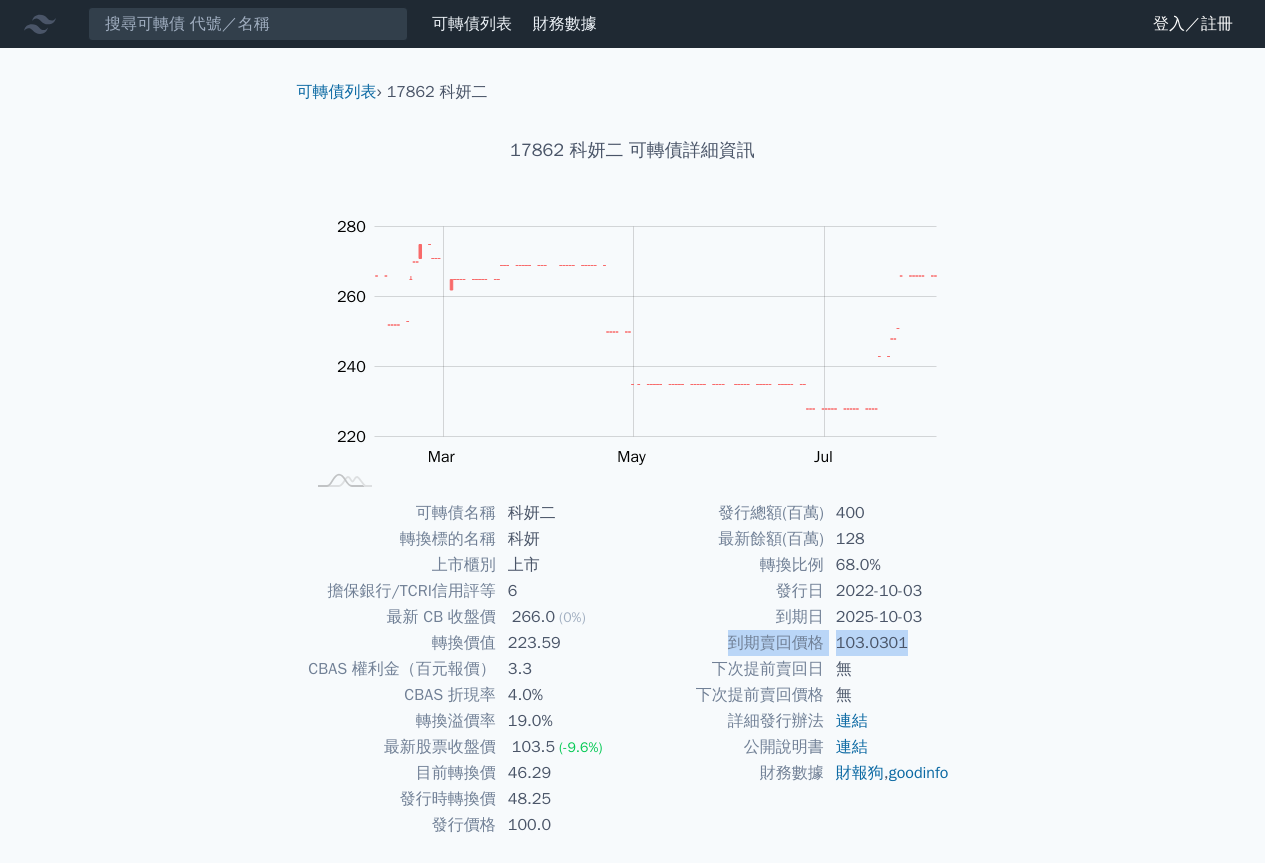 drag, startPoint x: 732, startPoint y: 641, endPoint x: 903, endPoint y: 640, distance: 171.00293 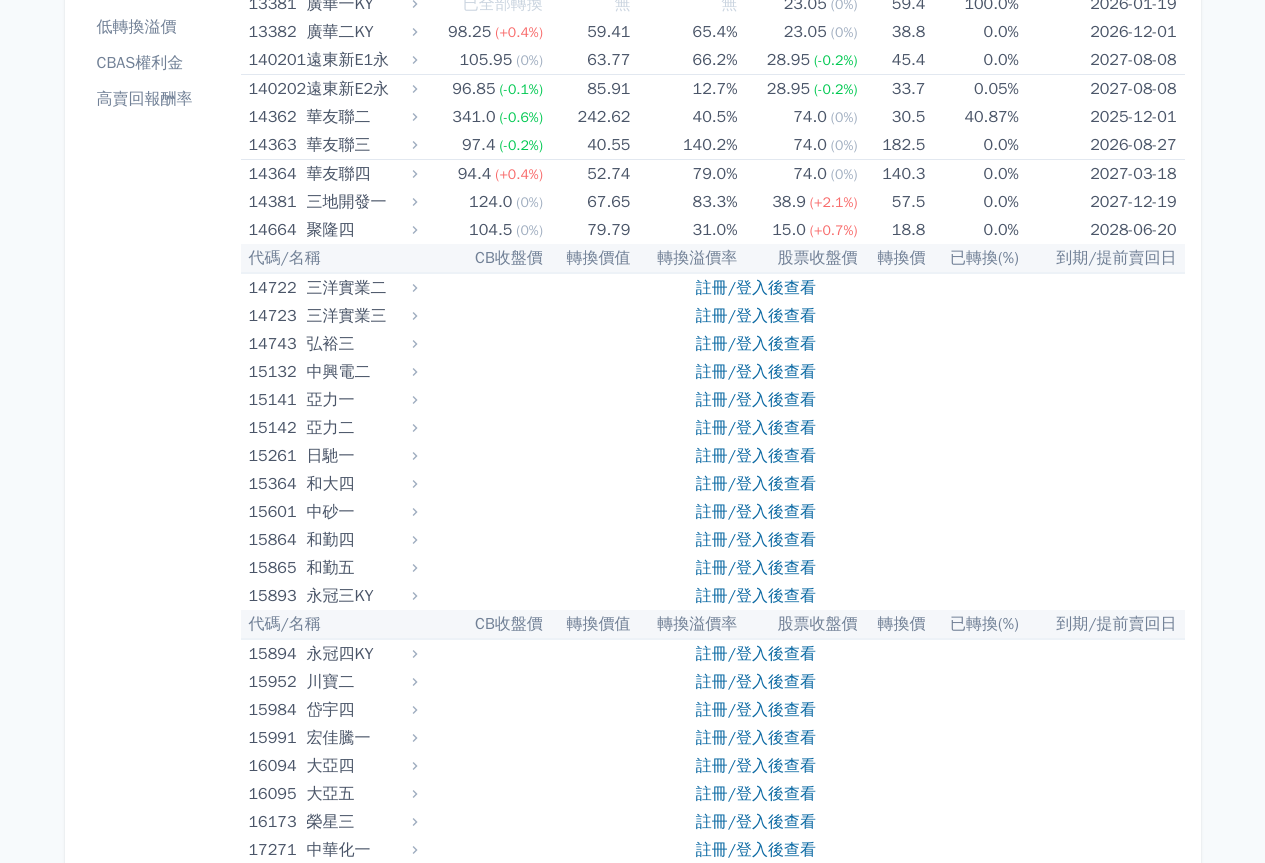scroll, scrollTop: 500, scrollLeft: 0, axis: vertical 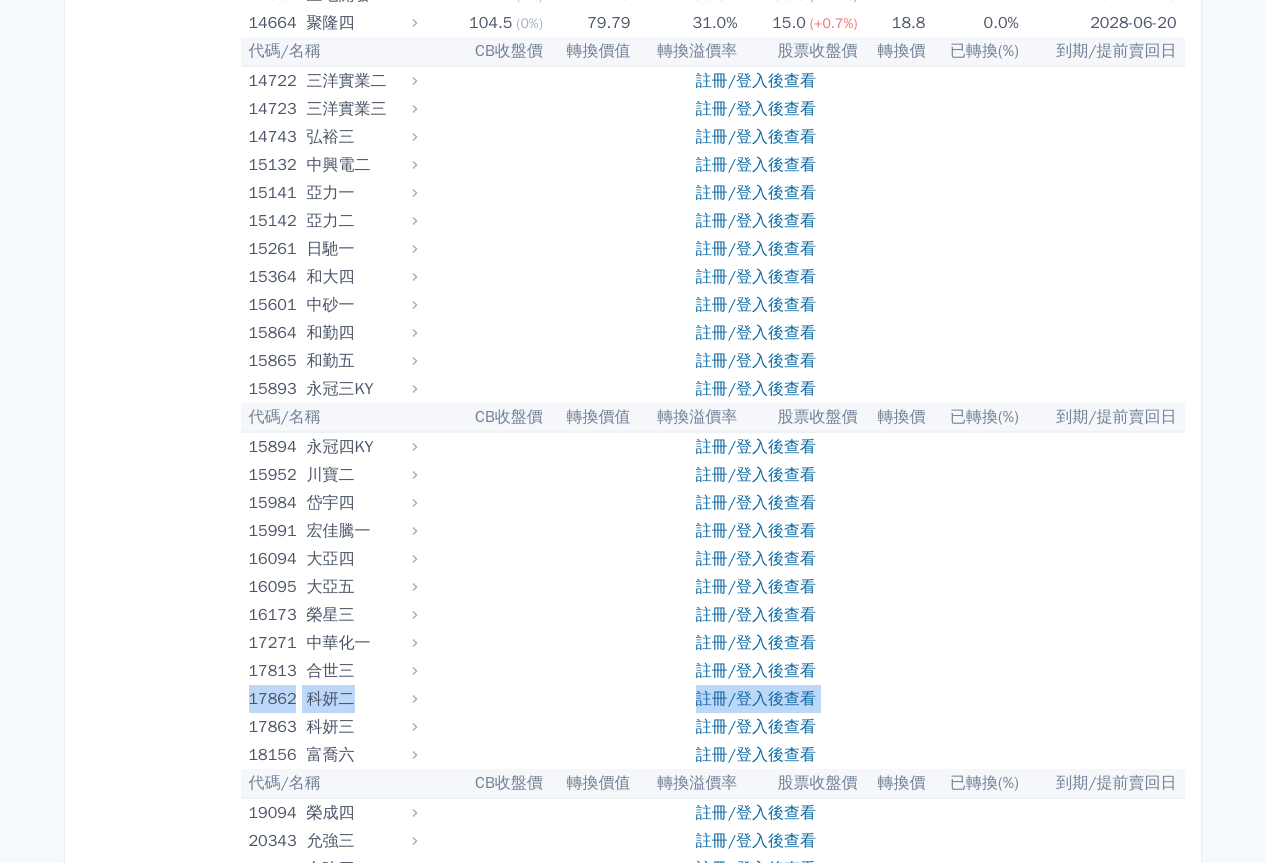 drag, startPoint x: 253, startPoint y: 691, endPoint x: 309, endPoint y: 721, distance: 63.529522 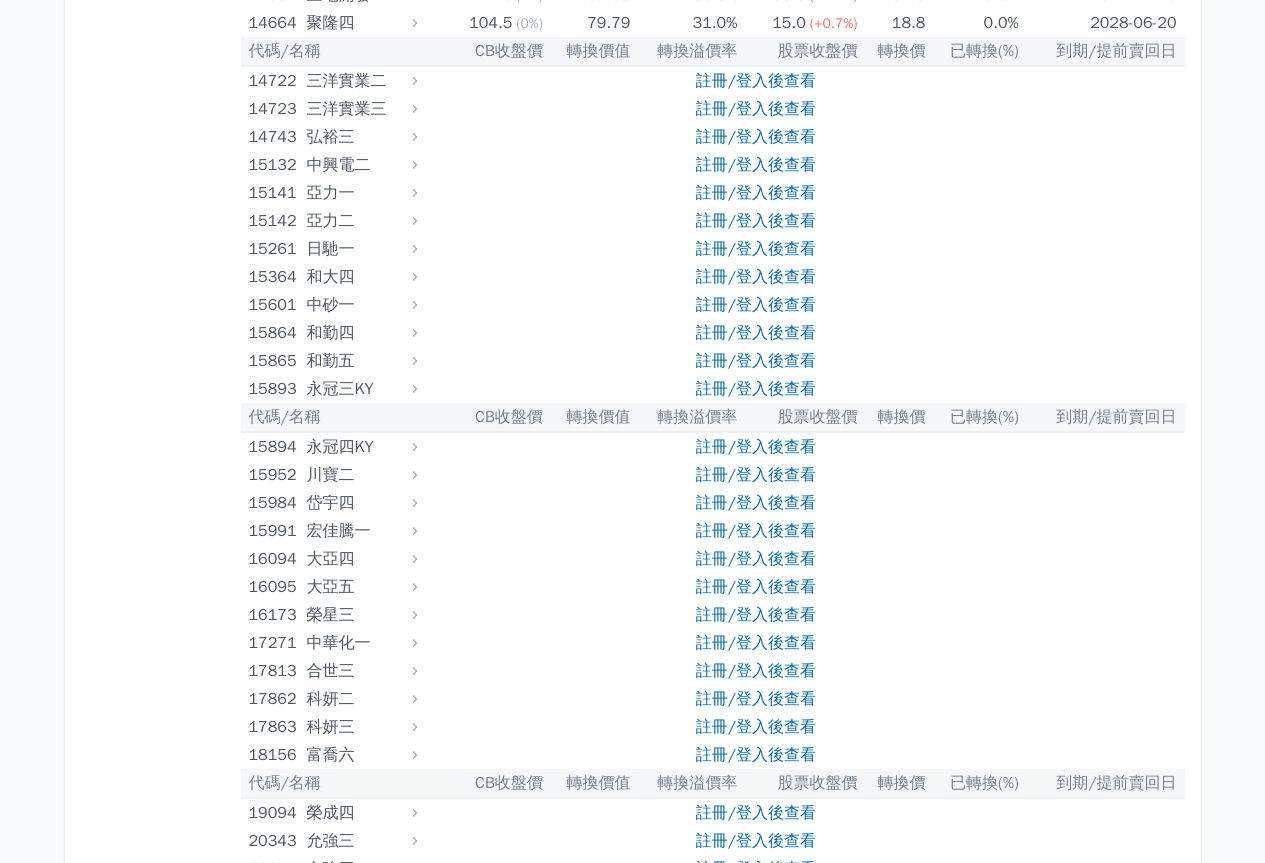 drag, startPoint x: 188, startPoint y: 736, endPoint x: 322, endPoint y: 718, distance: 135.20355 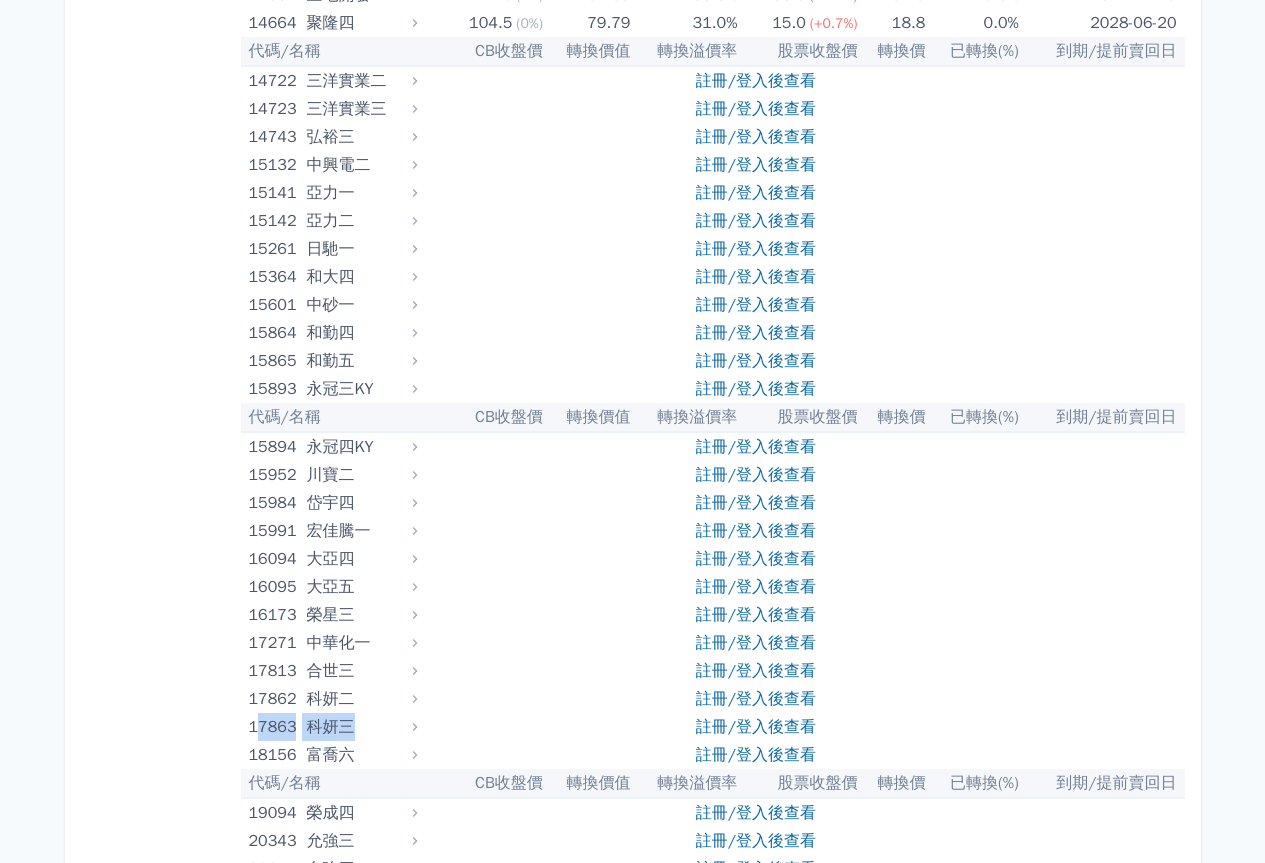 drag, startPoint x: 256, startPoint y: 725, endPoint x: 360, endPoint y: 727, distance: 104.019226 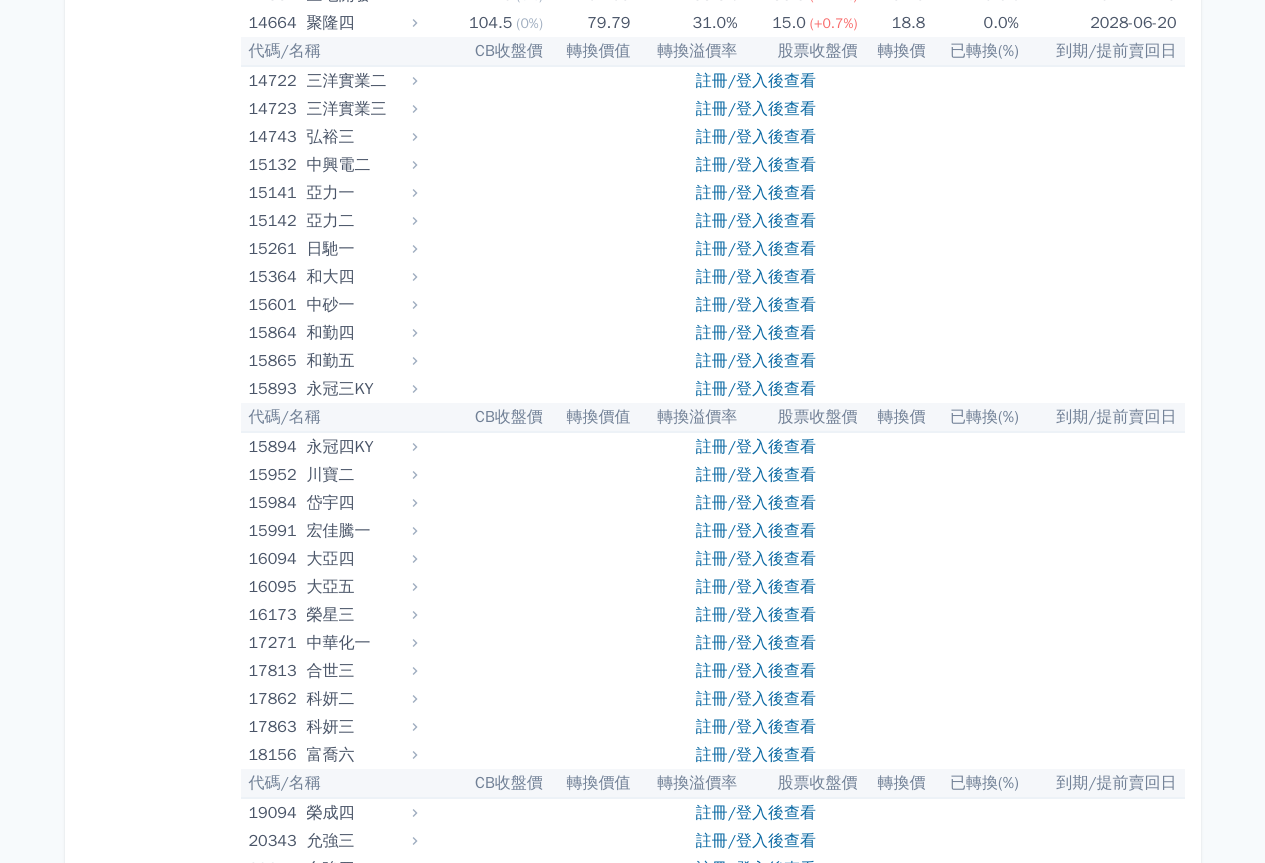 click on "16095
大亞五
註冊/登入後查看" at bounding box center [713, 587] 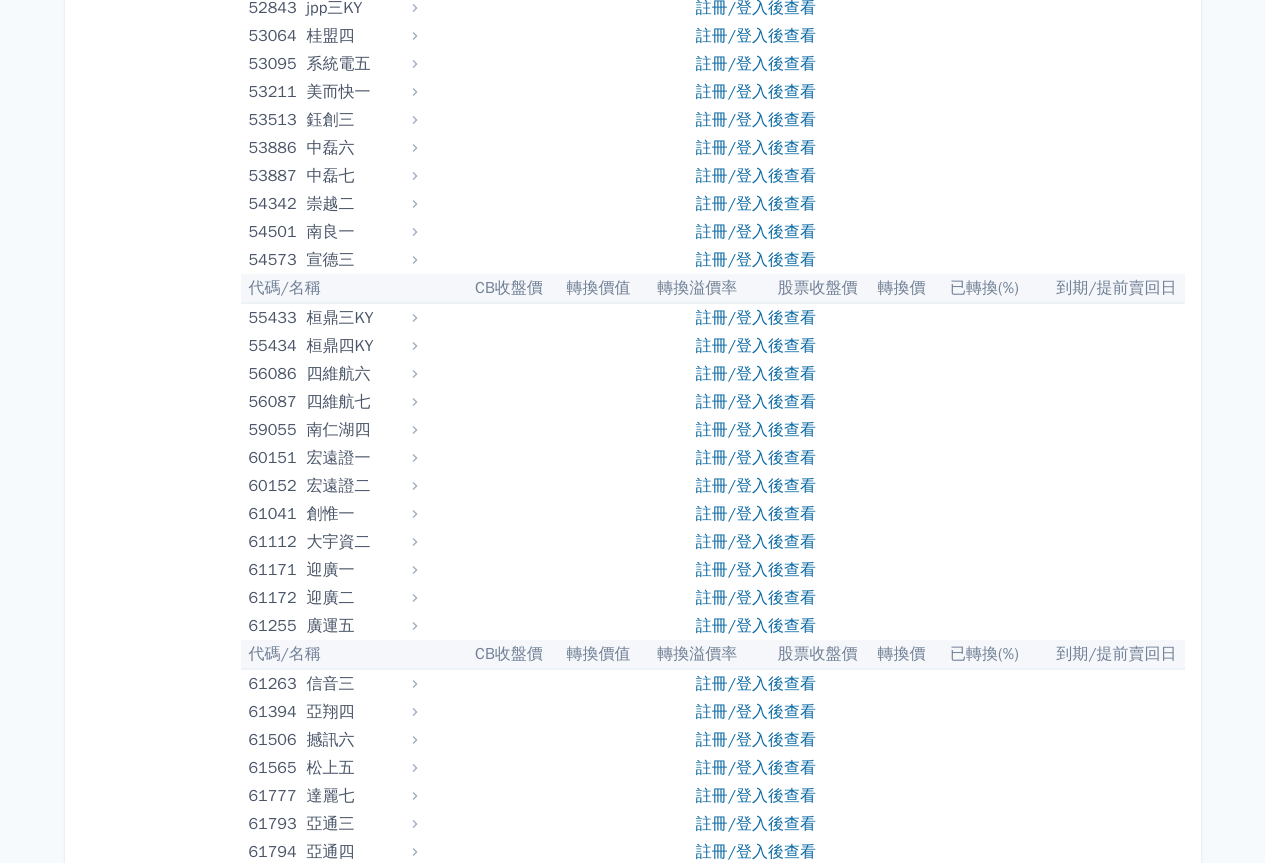 scroll, scrollTop: 7300, scrollLeft: 0, axis: vertical 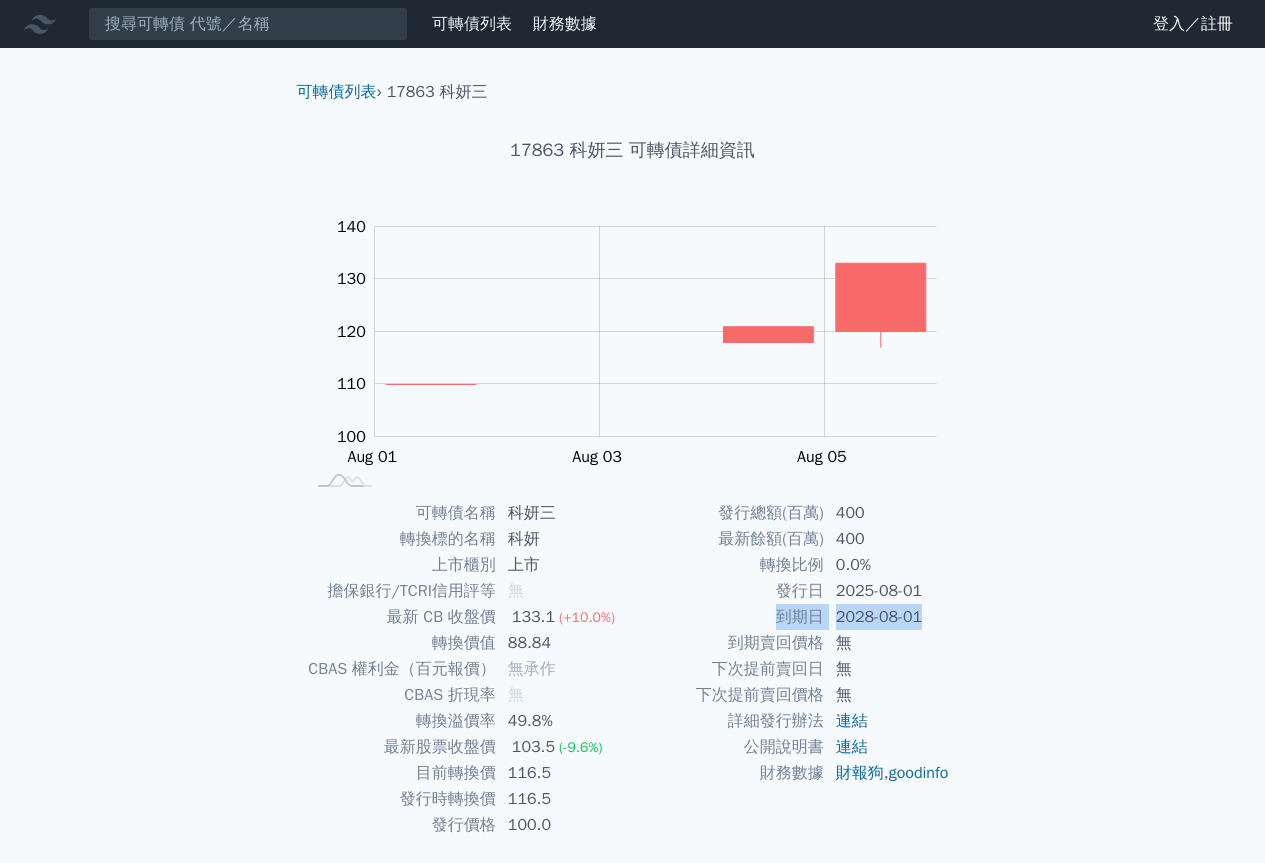 drag, startPoint x: 783, startPoint y: 620, endPoint x: 928, endPoint y: 619, distance: 145.00345 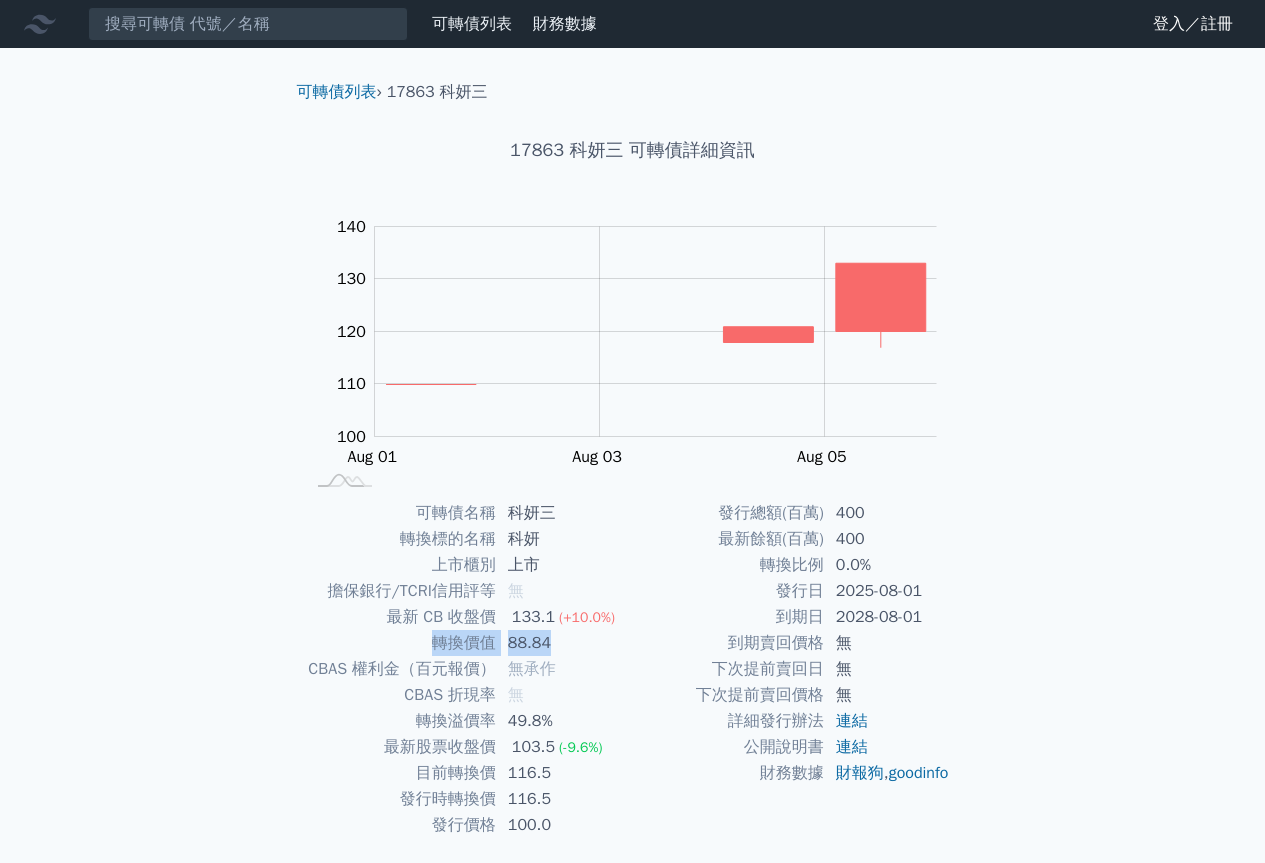 drag, startPoint x: 433, startPoint y: 641, endPoint x: 546, endPoint y: 638, distance: 113.03982 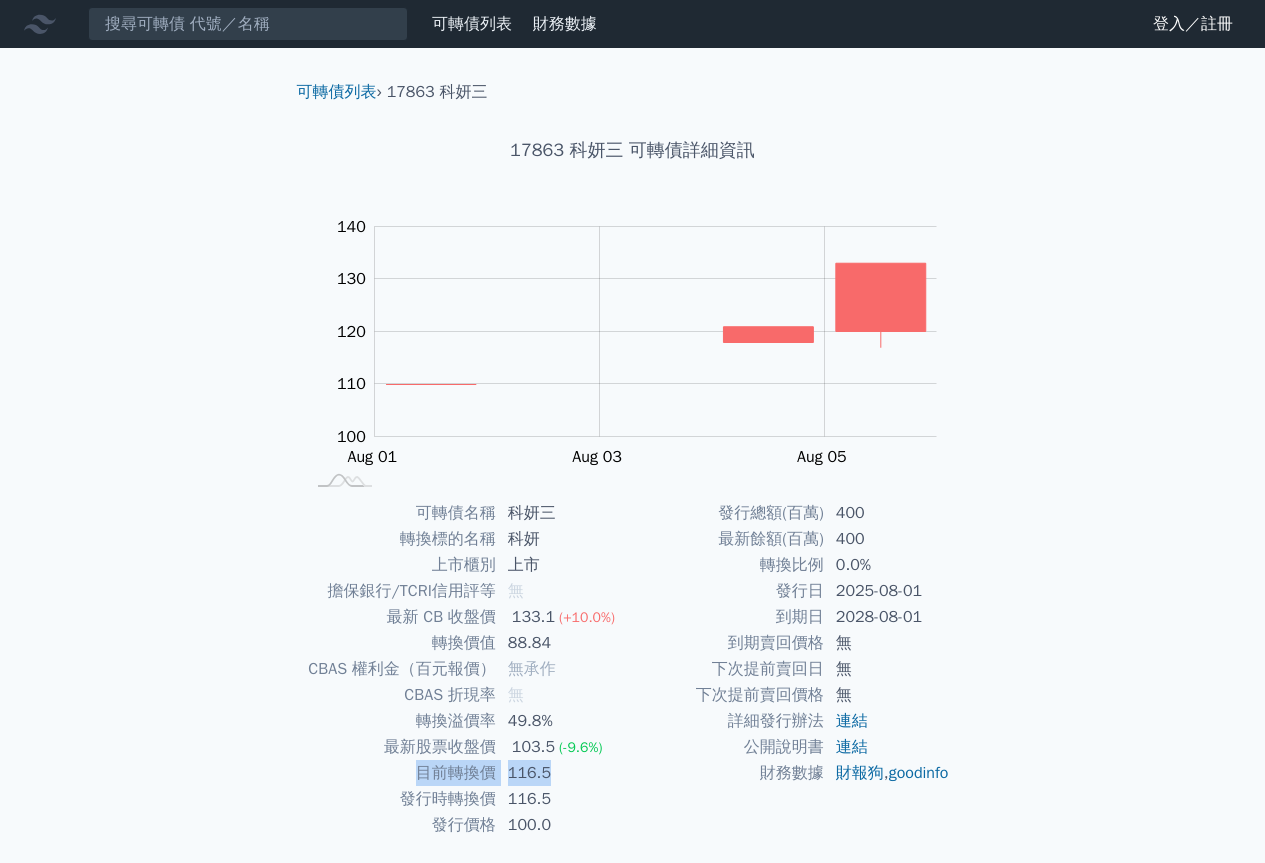 drag, startPoint x: 420, startPoint y: 770, endPoint x: 594, endPoint y: 774, distance: 174.04597 